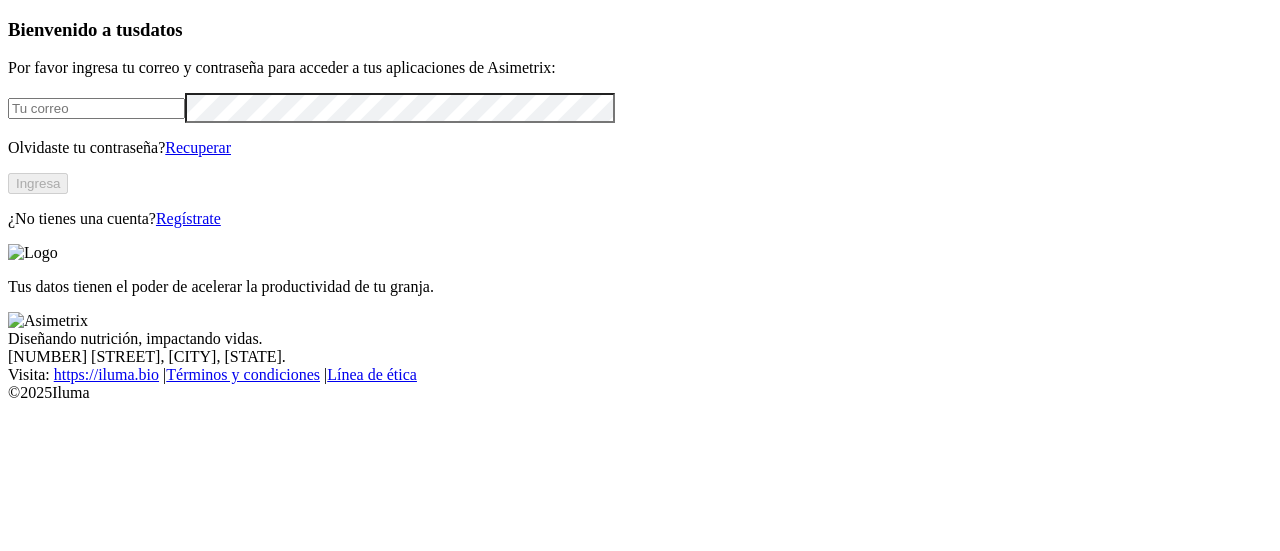 scroll, scrollTop: 0, scrollLeft: 0, axis: both 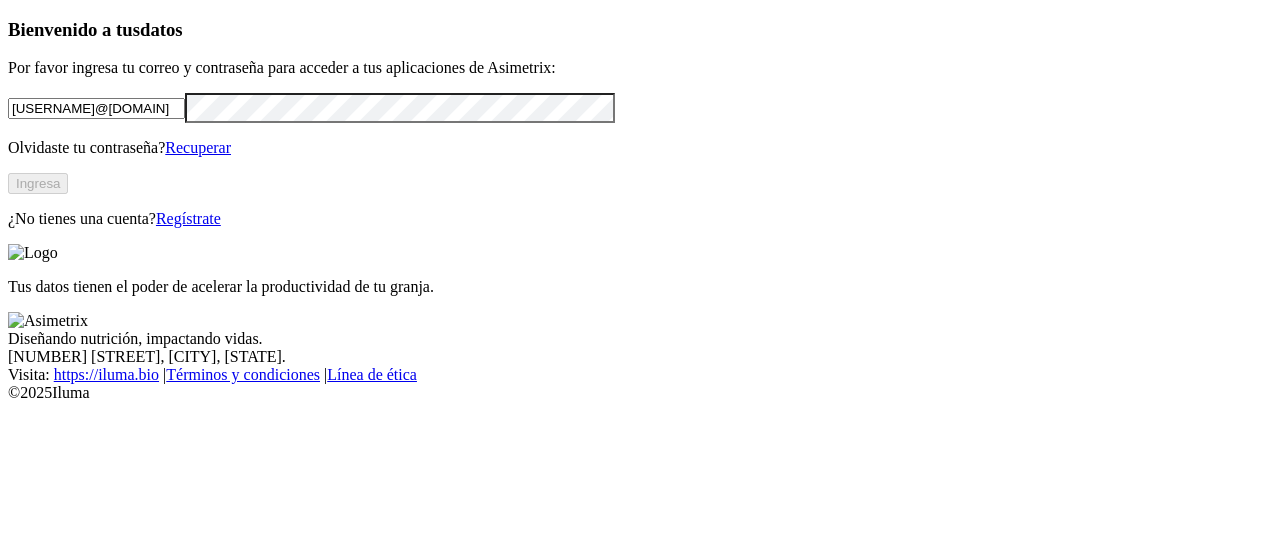 click on "Ingresa" at bounding box center [38, 183] 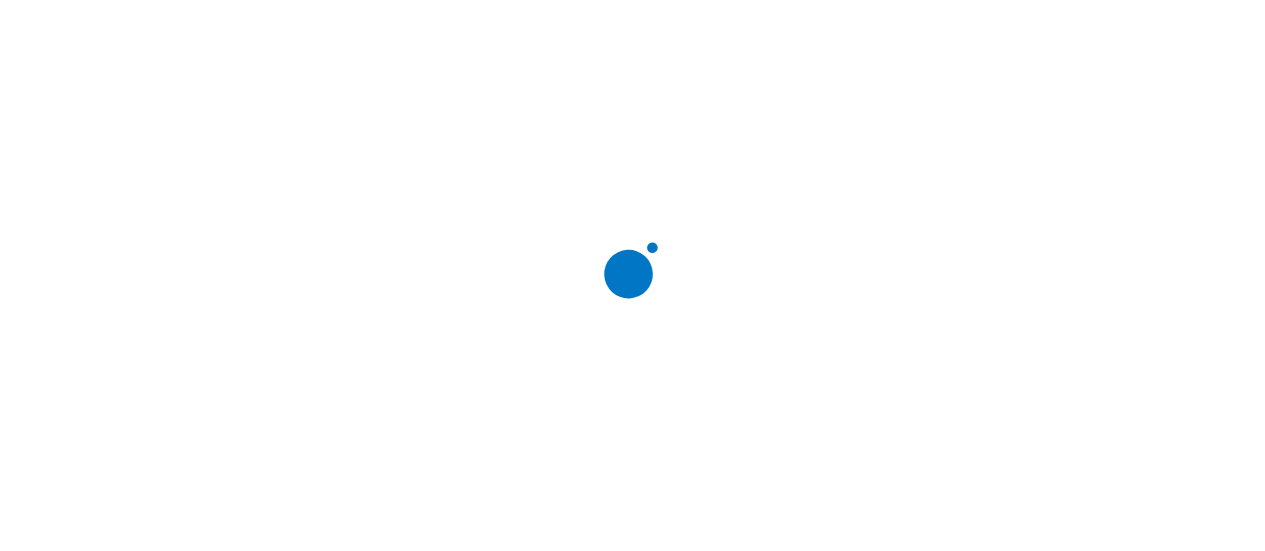 scroll, scrollTop: 0, scrollLeft: 0, axis: both 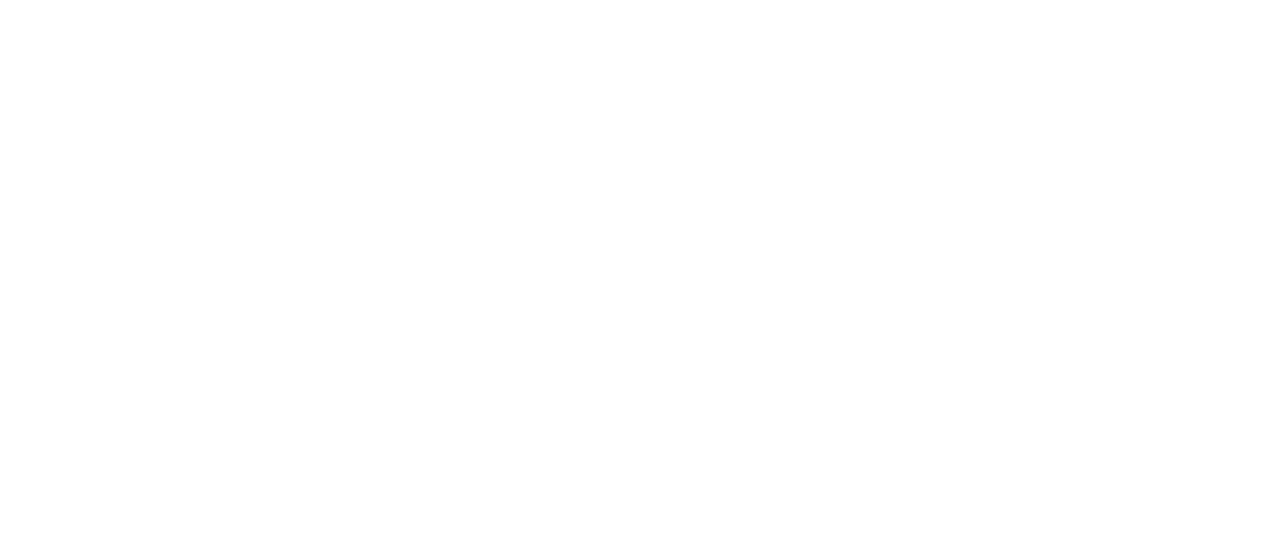 click 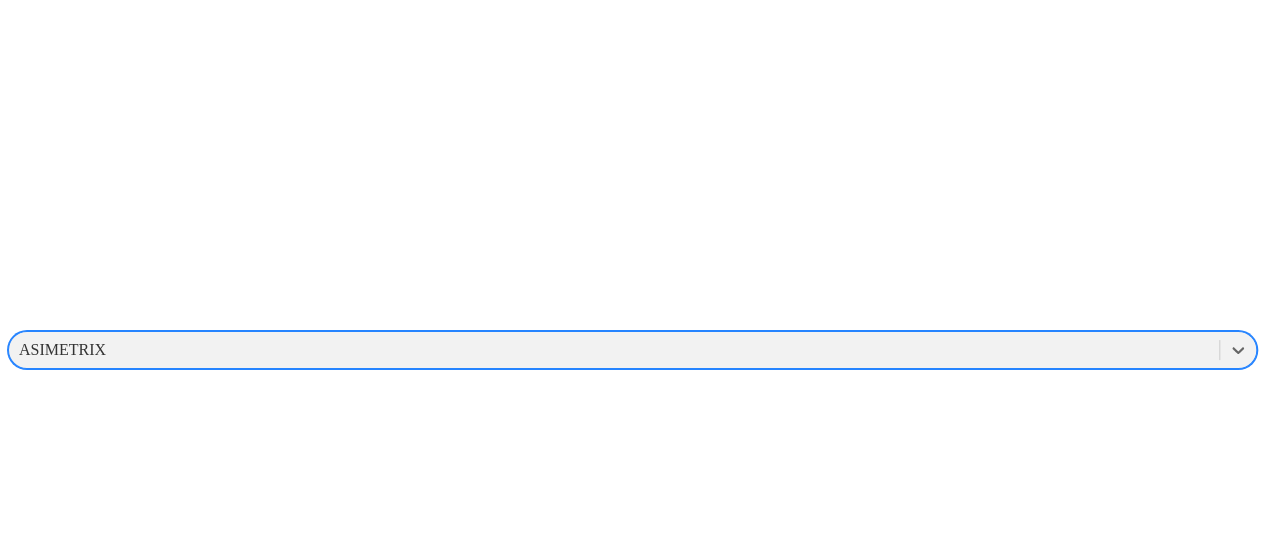 scroll, scrollTop: 526, scrollLeft: 0, axis: vertical 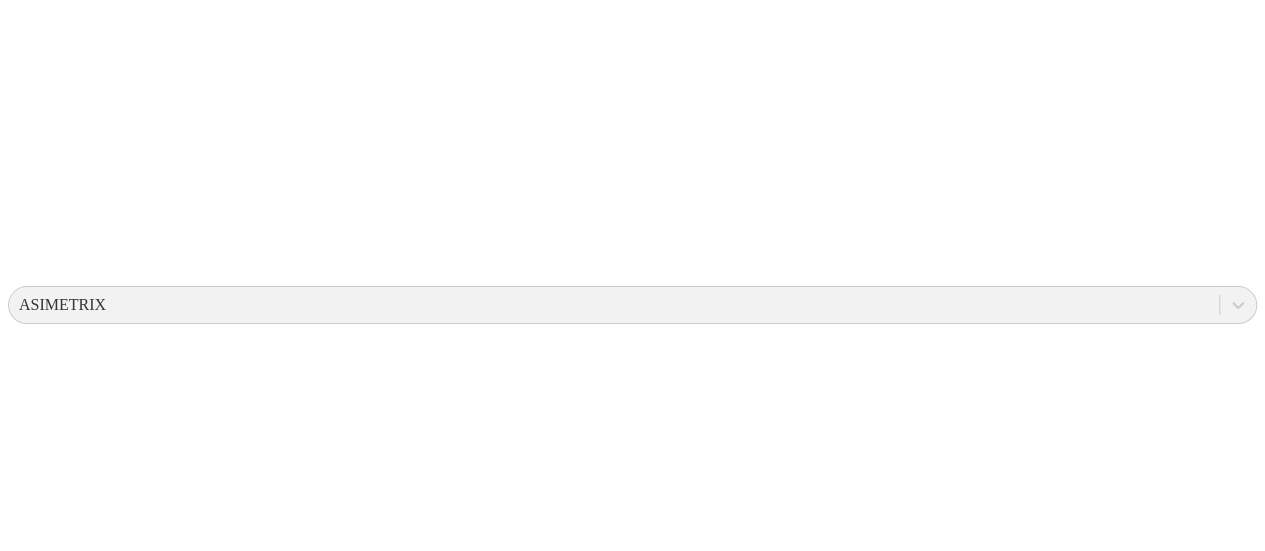 click 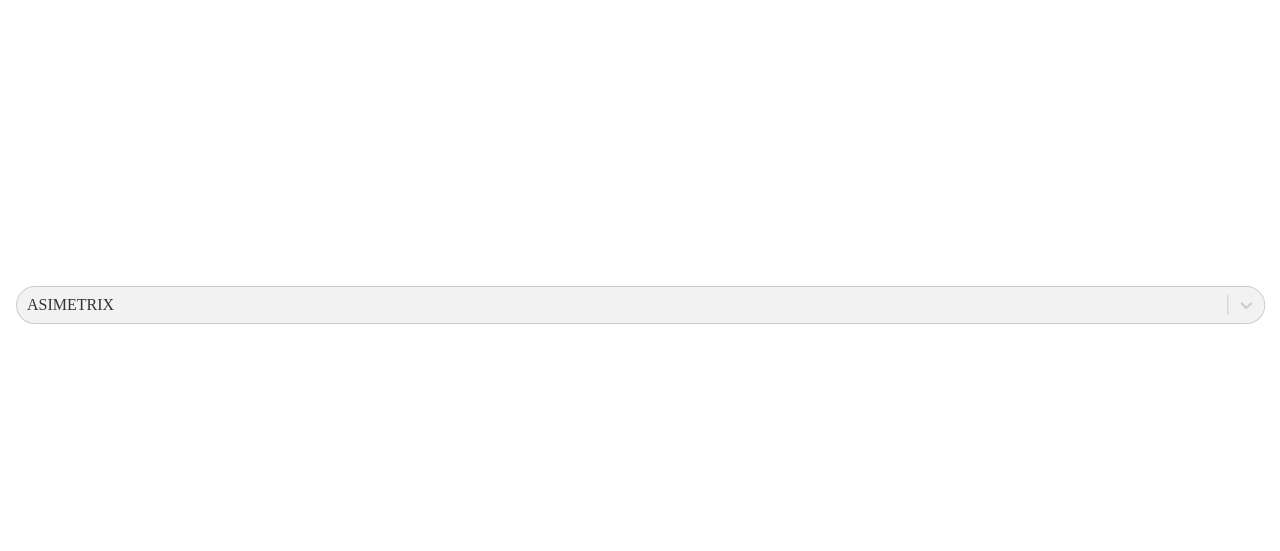 scroll, scrollTop: 0, scrollLeft: 0, axis: both 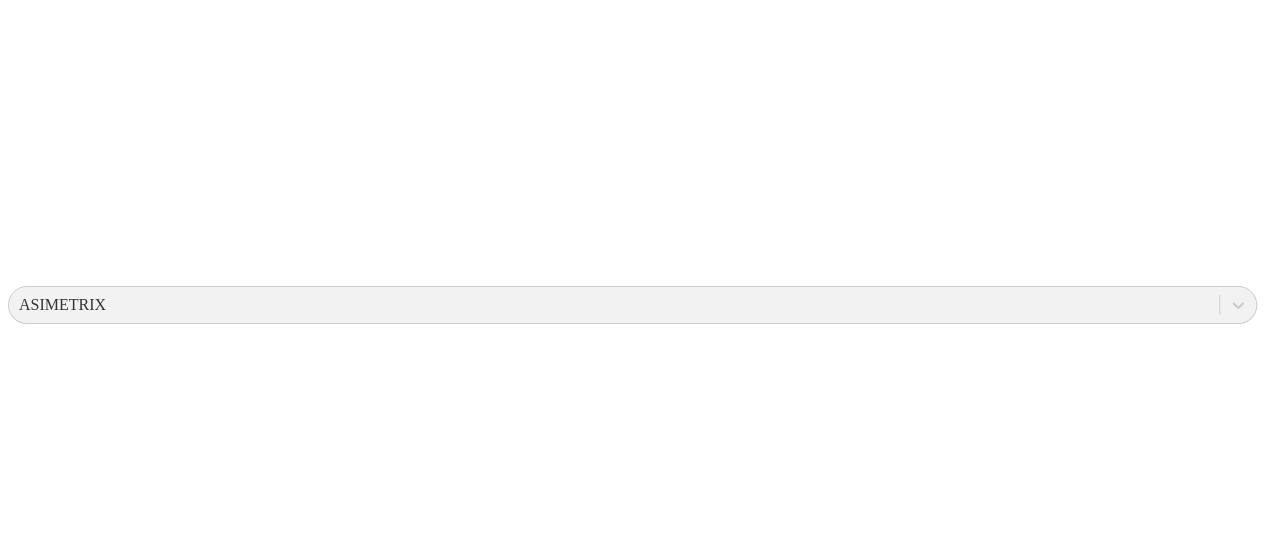 click on ".f833c649-ebfd-4bf3-83aa-e64b698d0dc5 {
fill: none;
stroke-linecap: round;
stroke-linejoin: round;
stroke-width: 3 !important;
}
Know" at bounding box center [632, 2693] 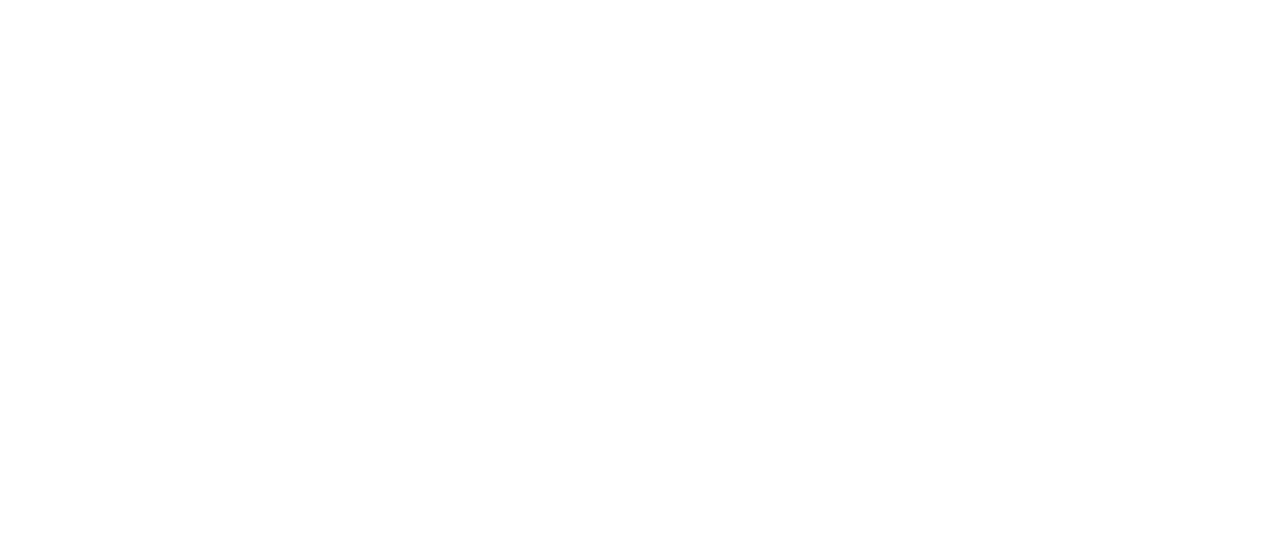 click at bounding box center [1253, 831] 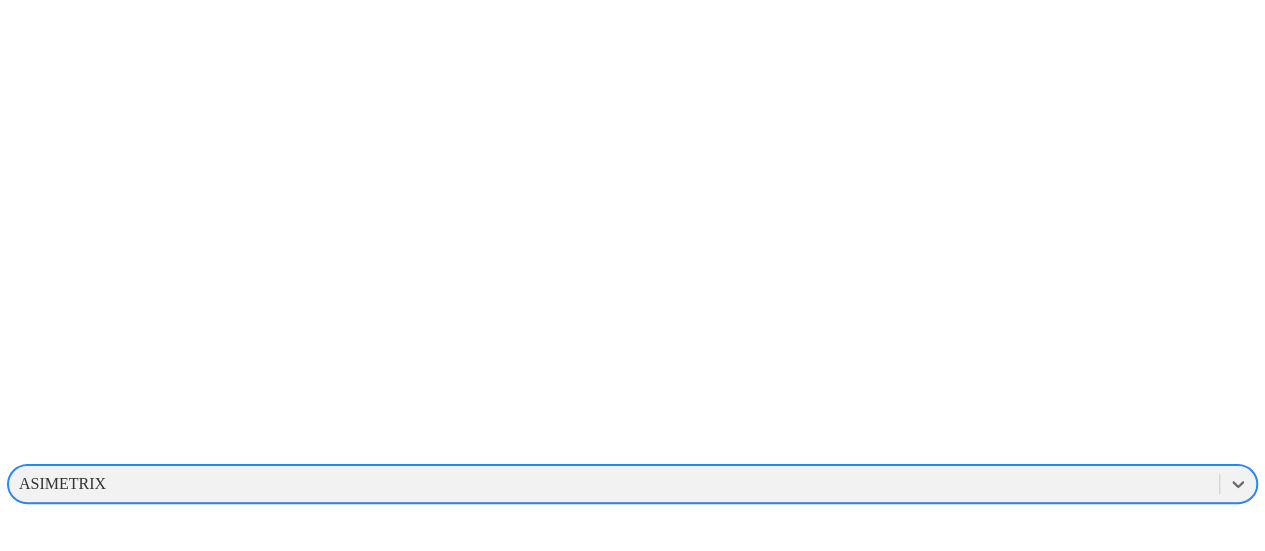 scroll, scrollTop: 348, scrollLeft: 0, axis: vertical 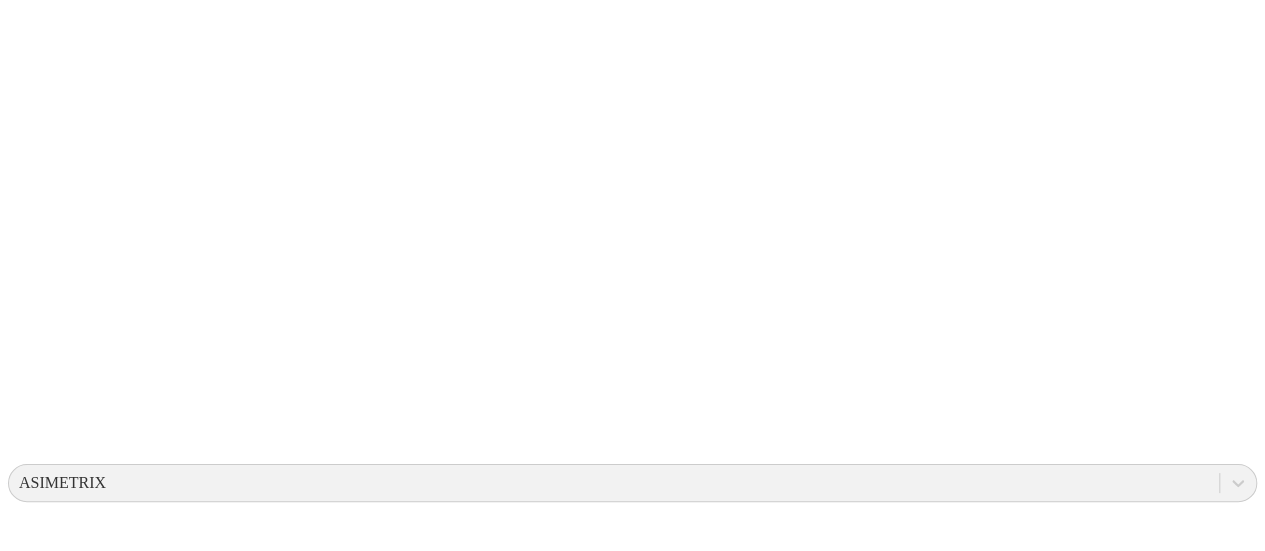 click at bounding box center [632, 2938] 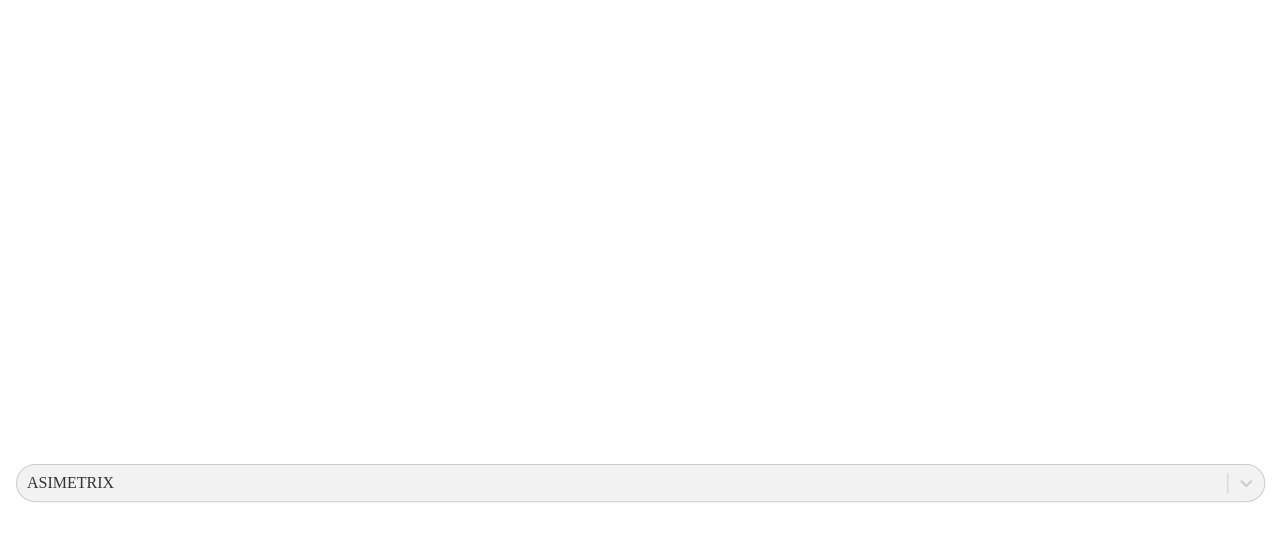 scroll, scrollTop: 0, scrollLeft: 0, axis: both 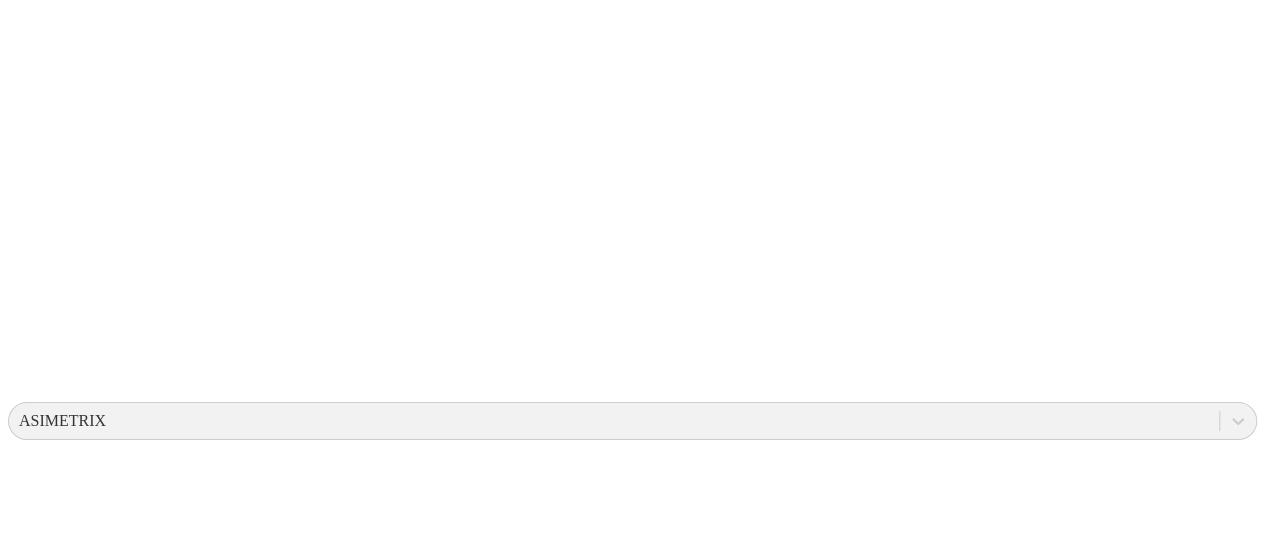 click on ".f833c649-ebfd-4bf3-83aa-e64b698d0dc5 {
fill: none;
stroke-linecap: round;
stroke-linejoin: round;
stroke-width: 3 !important;
}
Know" at bounding box center (632, 2809) 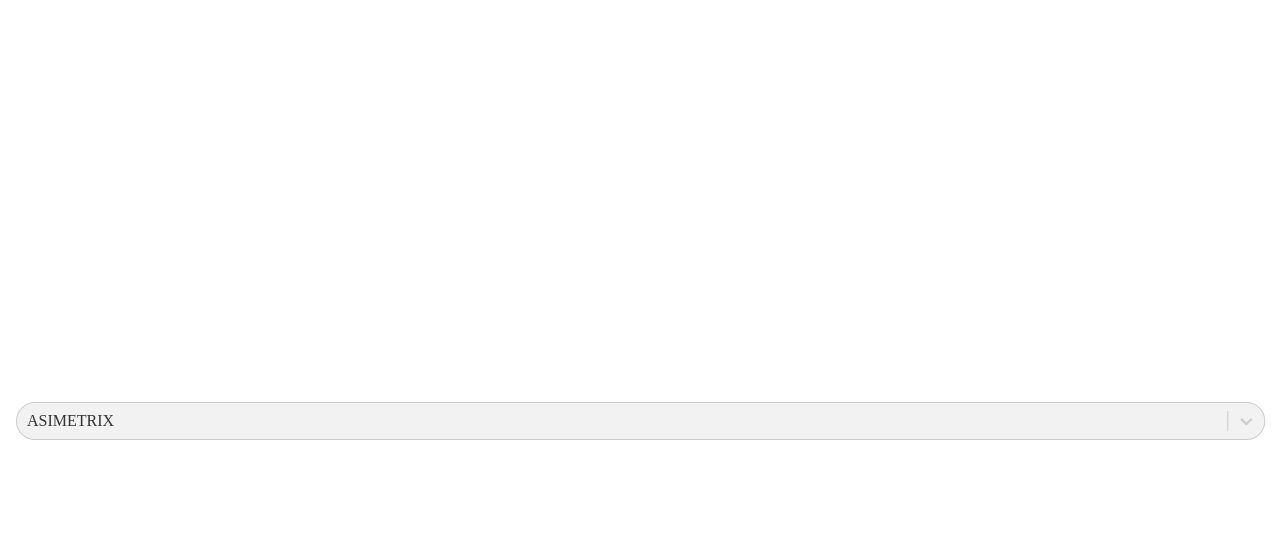 scroll, scrollTop: 0, scrollLeft: 0, axis: both 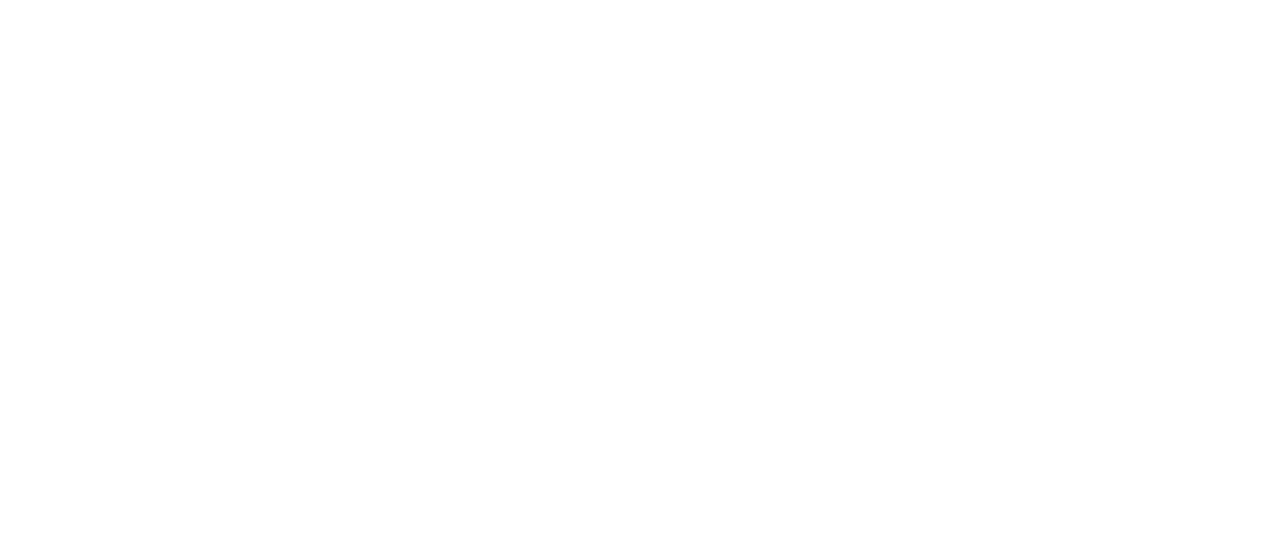 click 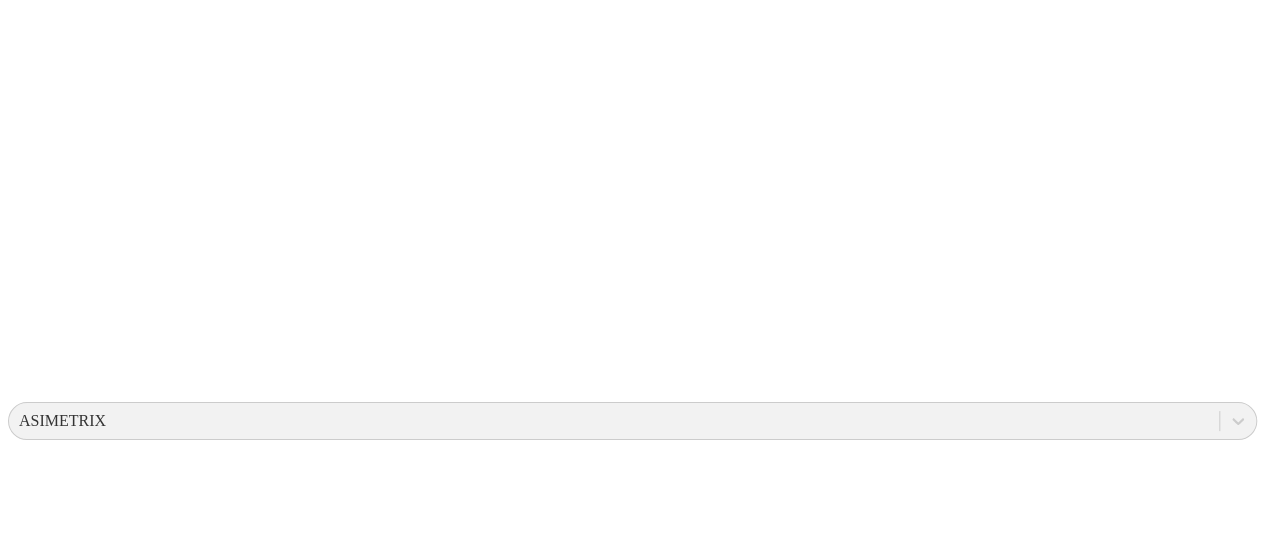 scroll, scrollTop: 526, scrollLeft: 0, axis: vertical 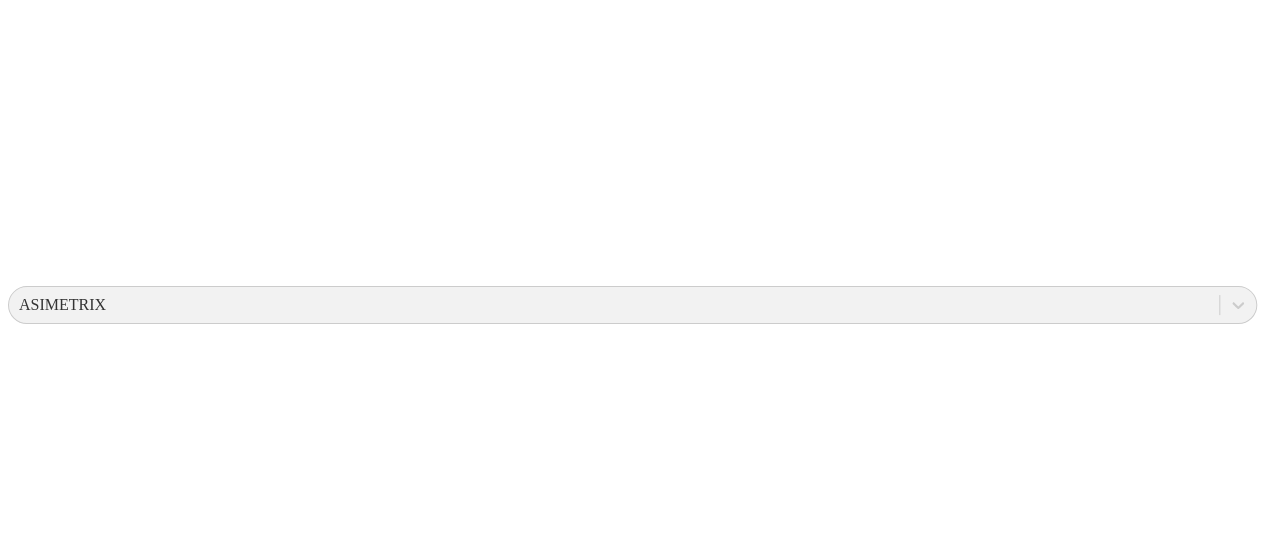 click at bounding box center [632, 3364] 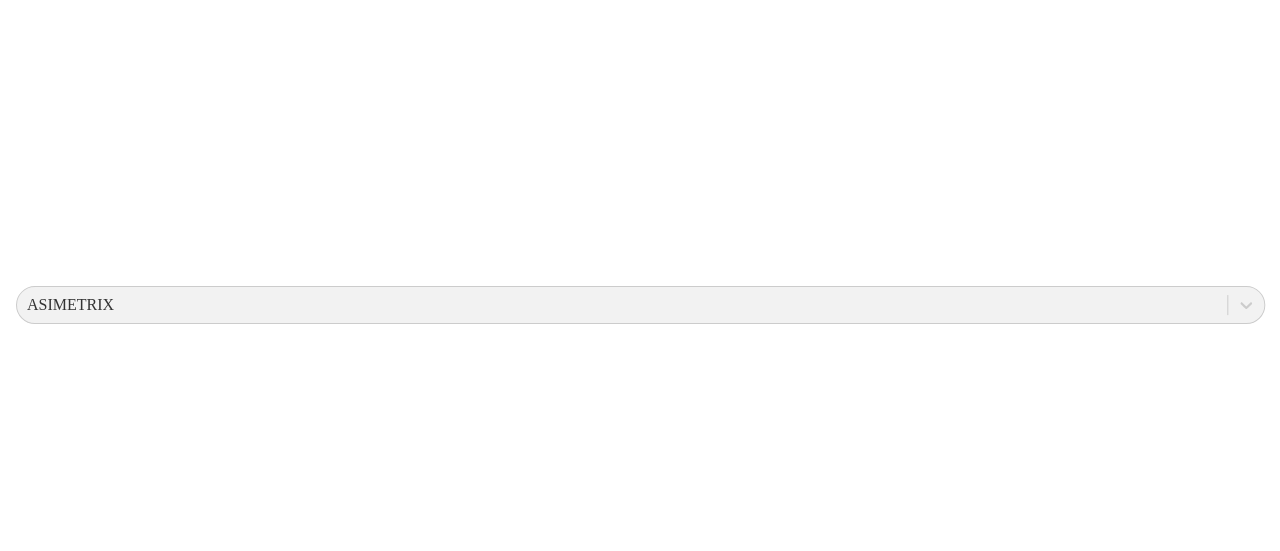 scroll, scrollTop: 0, scrollLeft: 0, axis: both 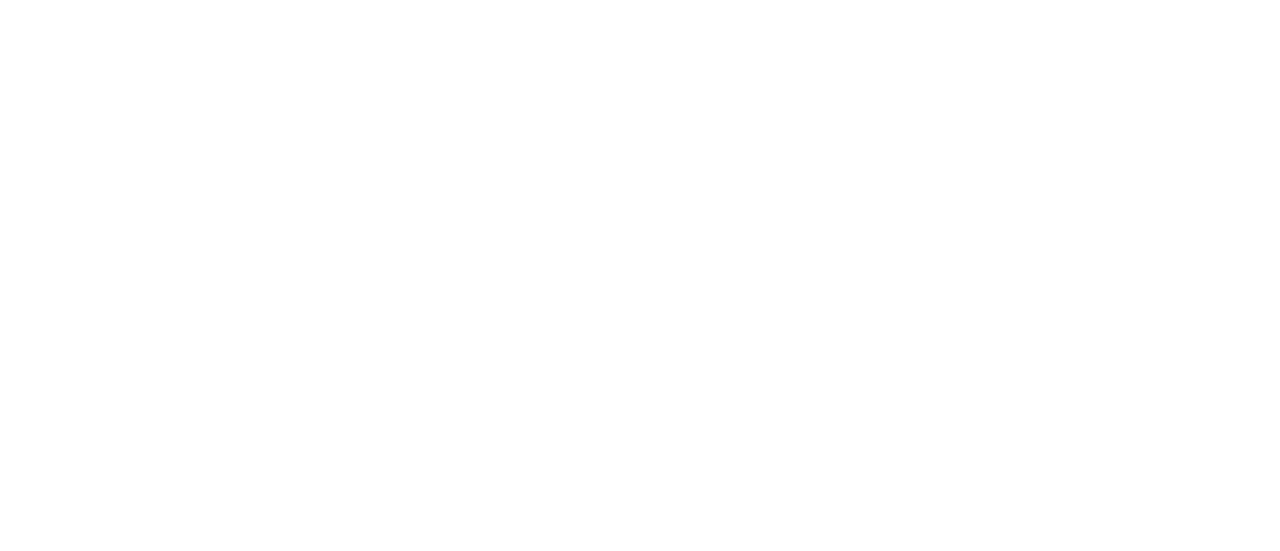 click on ".cls-1 {
fill: none;
}" 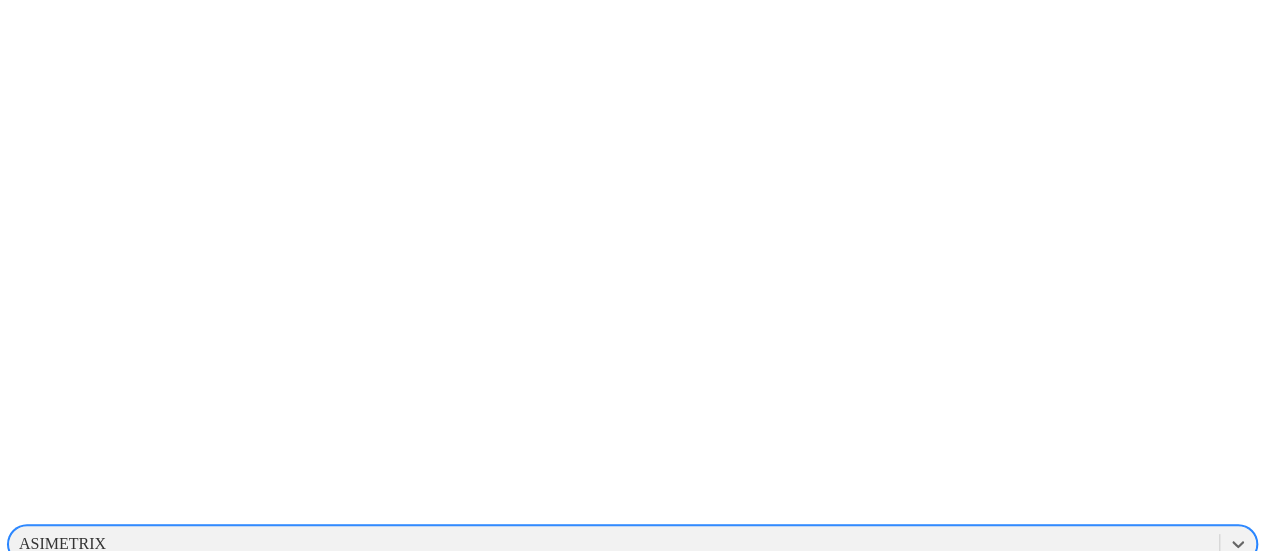 scroll, scrollTop: 290, scrollLeft: 0, axis: vertical 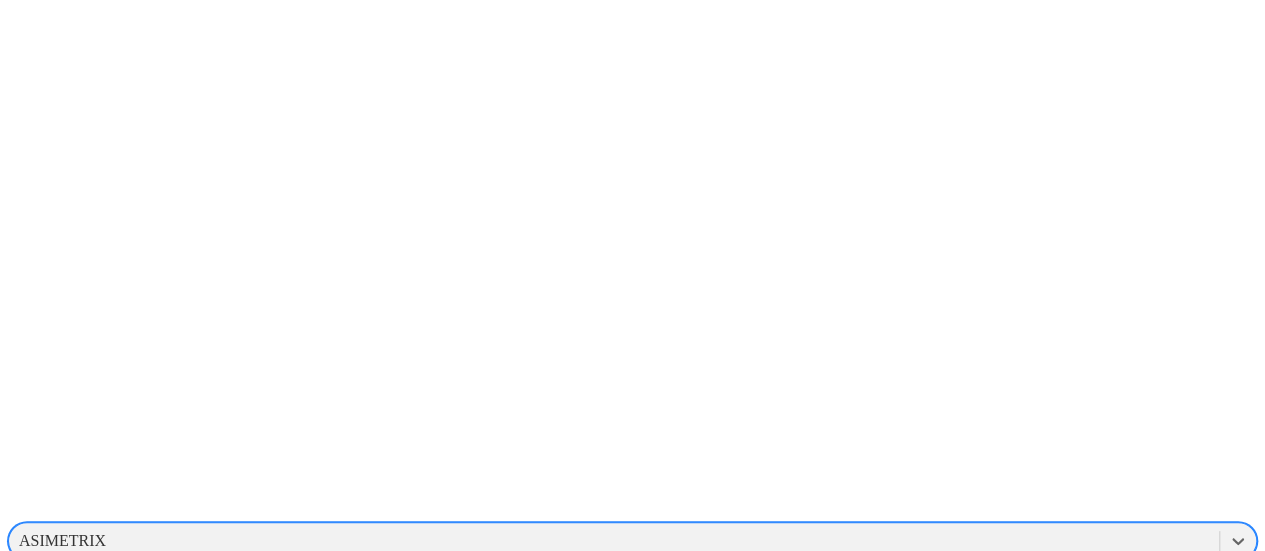 click 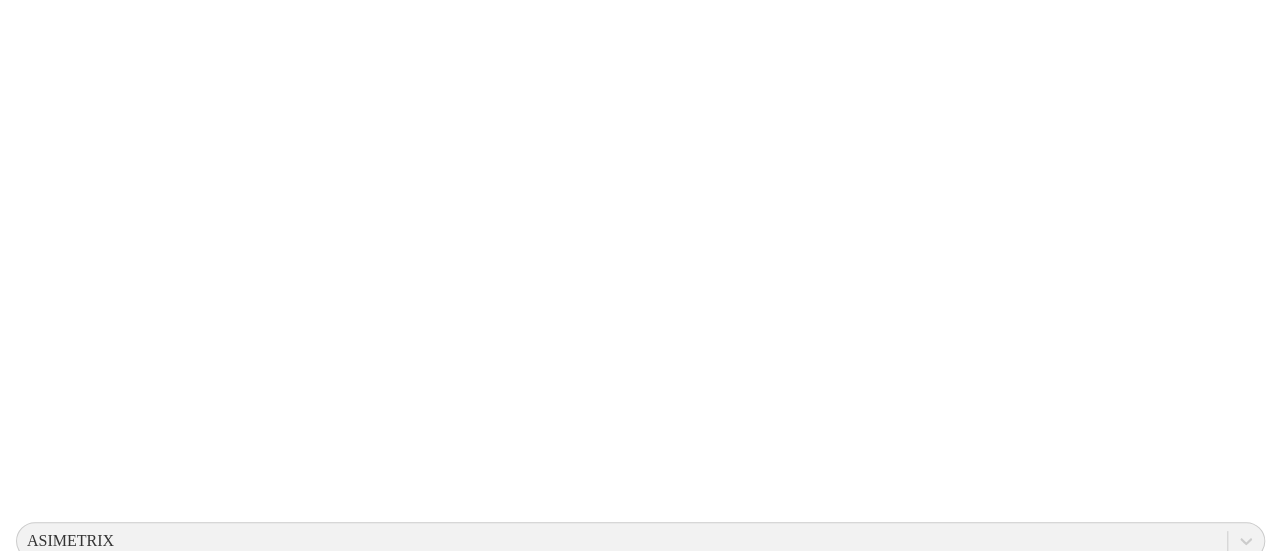 scroll, scrollTop: 0, scrollLeft: 0, axis: both 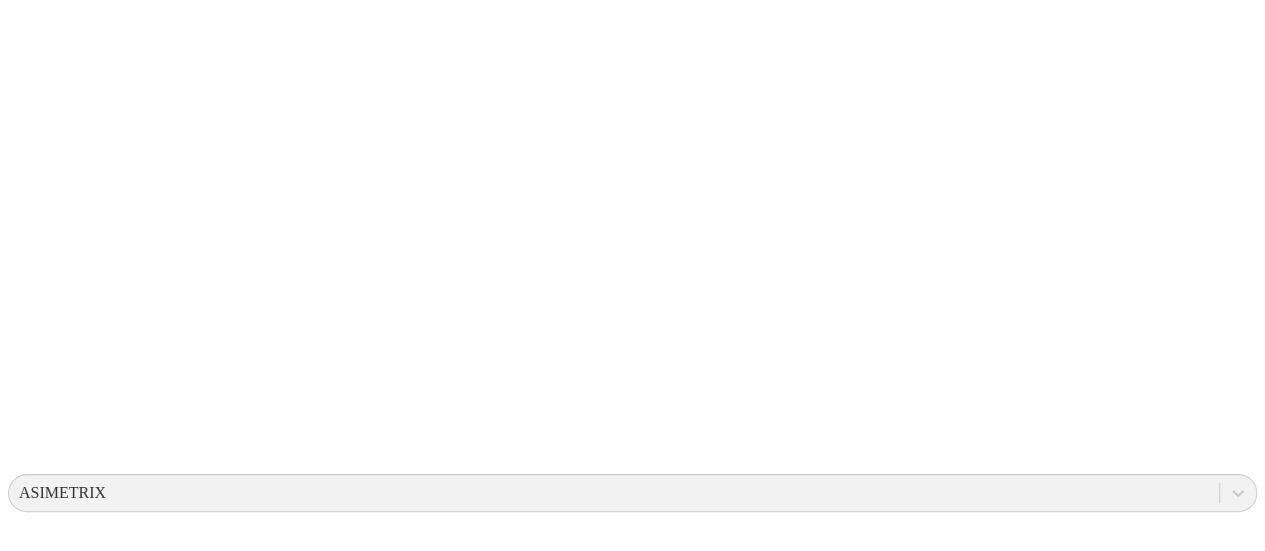 click on "Know" at bounding box center [632, 2957] 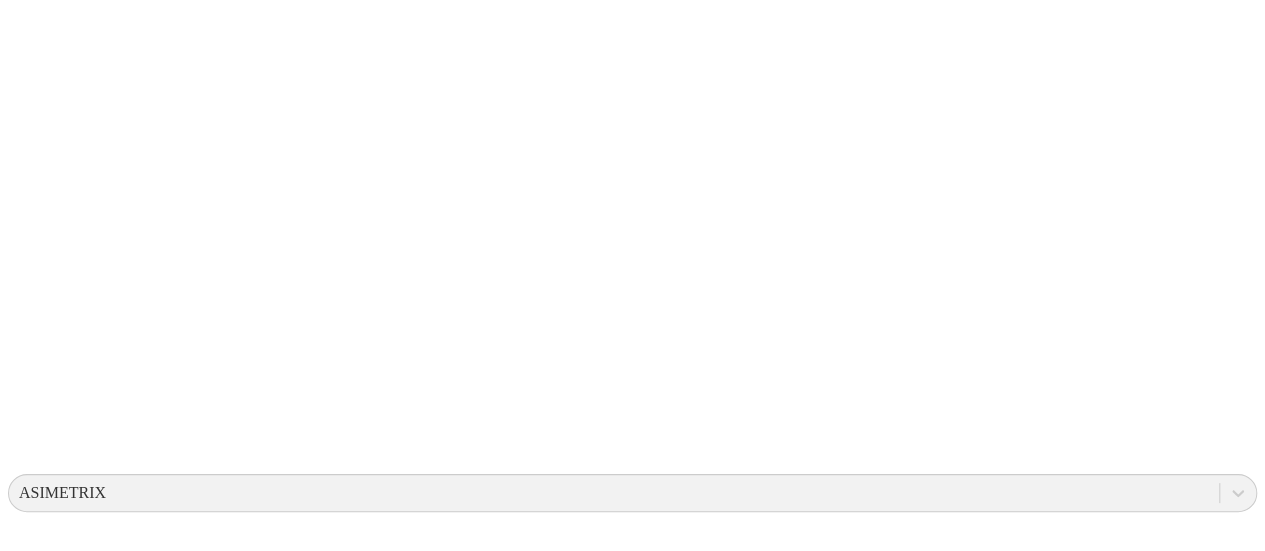 scroll, scrollTop: 0, scrollLeft: 0, axis: both 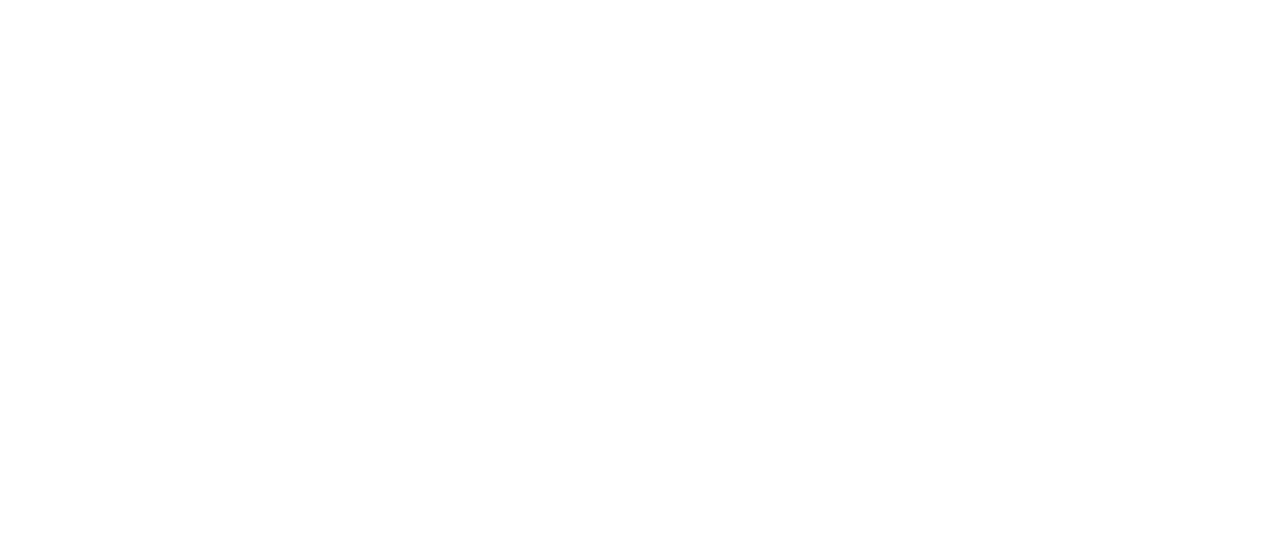 click on "ASIMETRIX Base de conocimiento
.cls-1 {
fill: none;
}" at bounding box center [640, 1043] 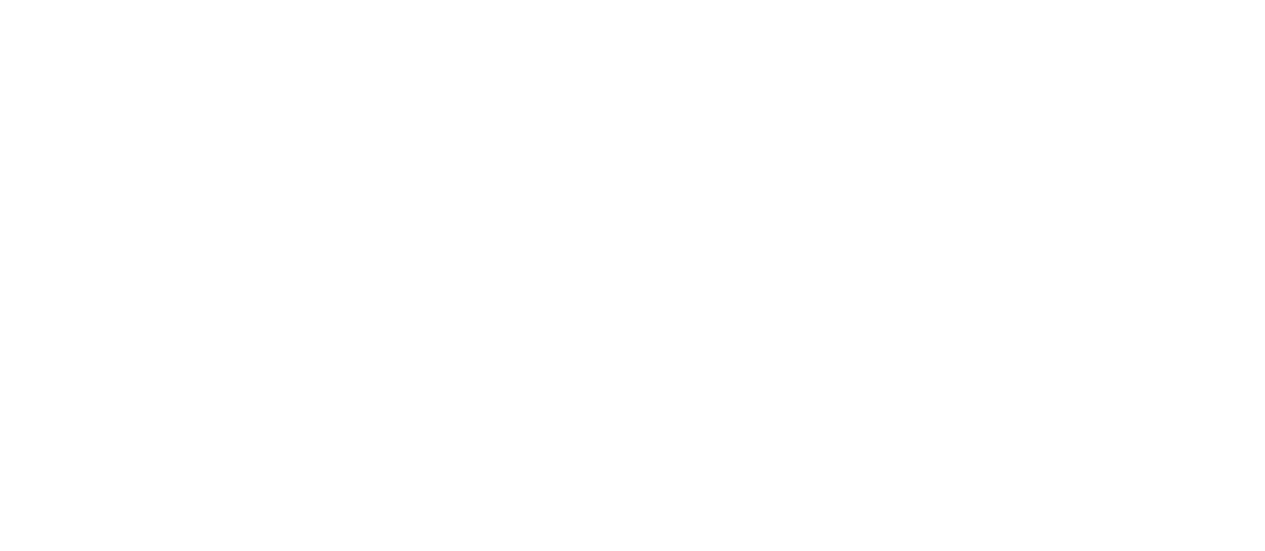 click 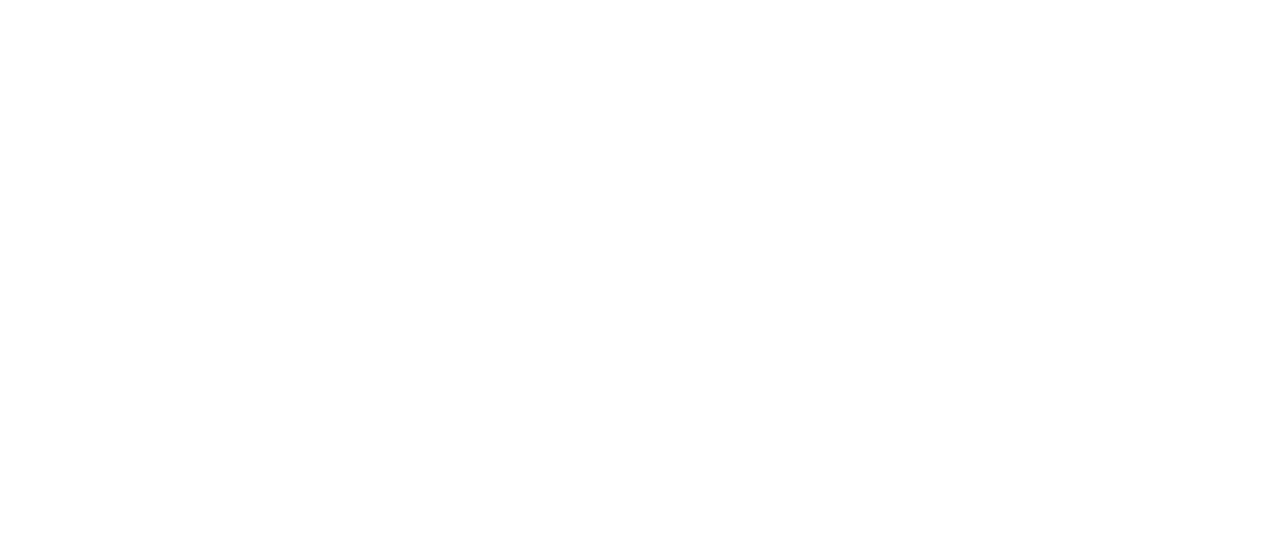 click 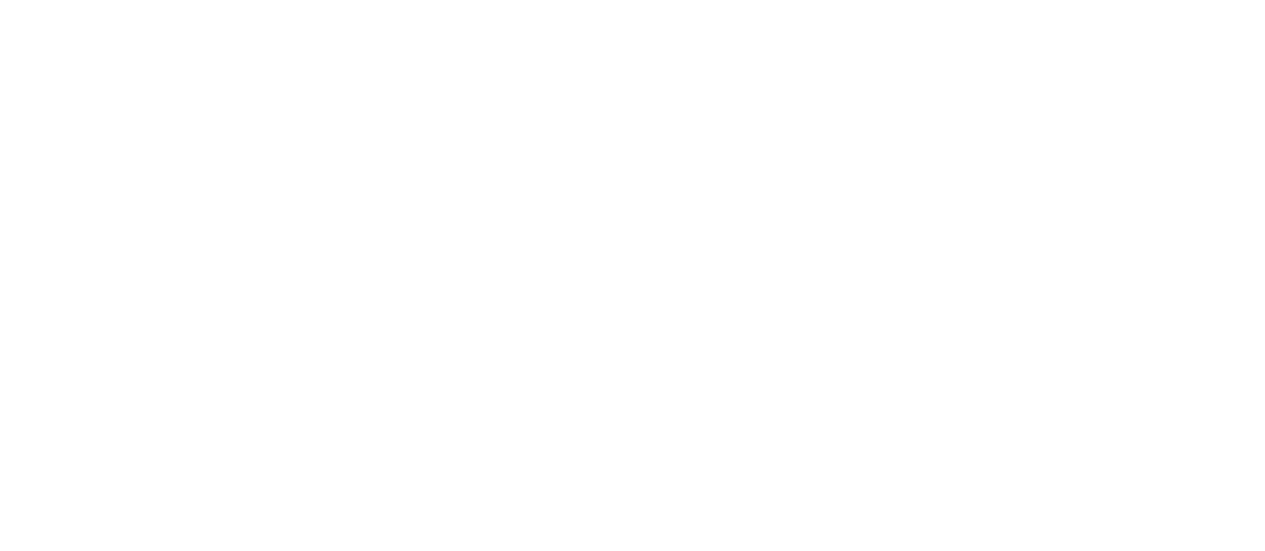 scroll, scrollTop: 46, scrollLeft: 0, axis: vertical 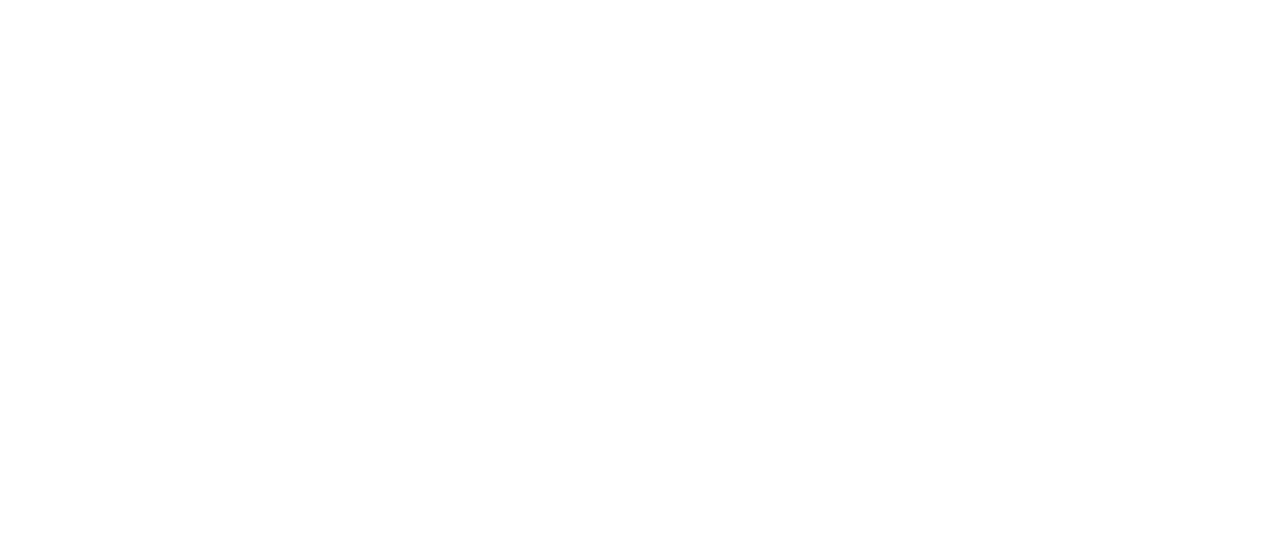 click on "CEBAINTELIGENTE" at bounding box center (92, 831) 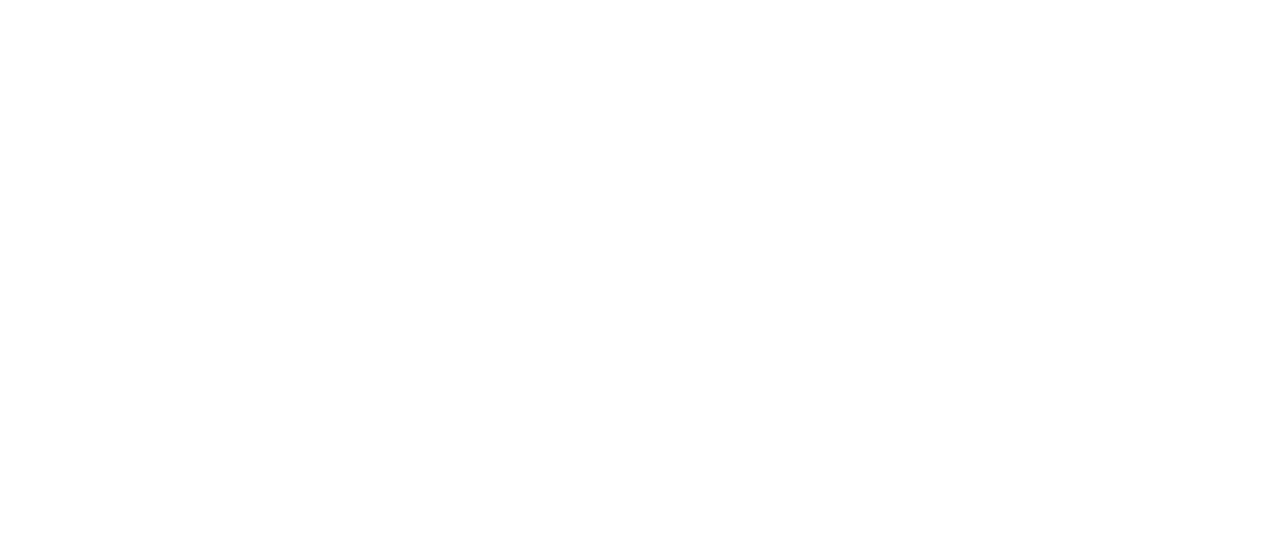 click on "CEBAINTELIGENTE" at bounding box center [614, 831] 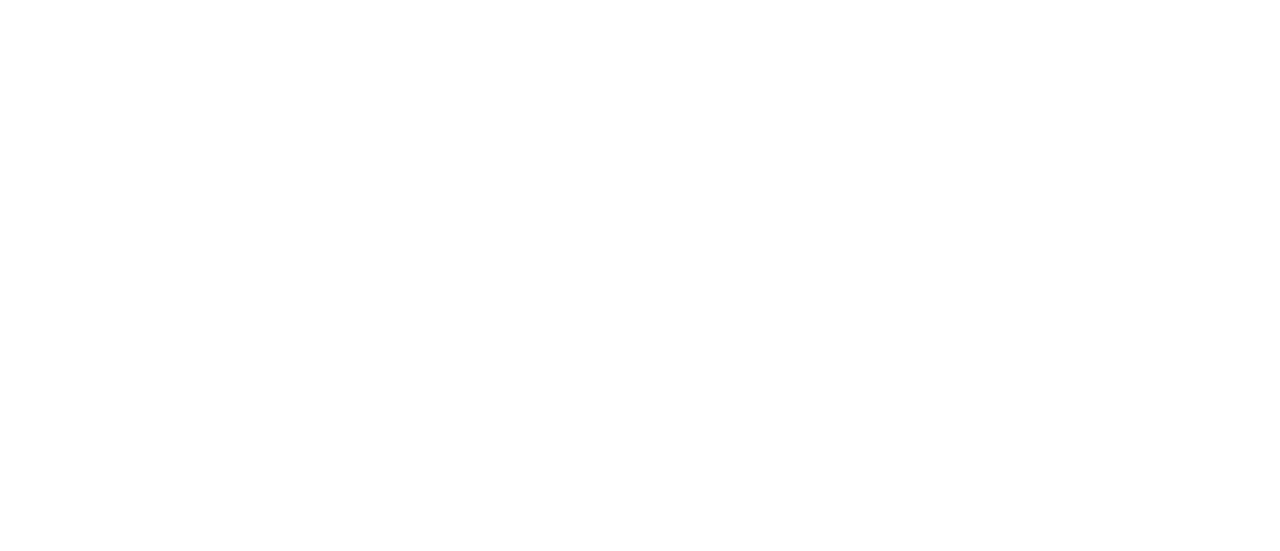 click on "EXPERIMENTALCERDOS" at bounding box center (621, 831) 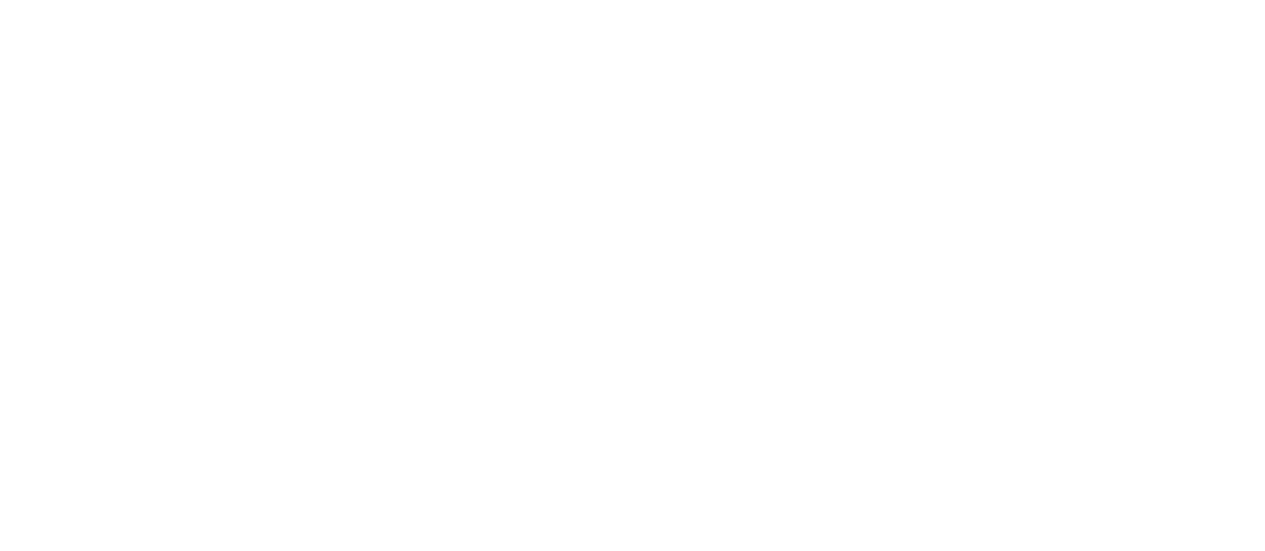 click 